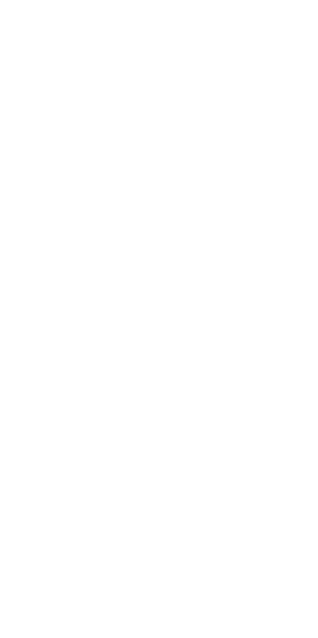 scroll, scrollTop: 0, scrollLeft: 0, axis: both 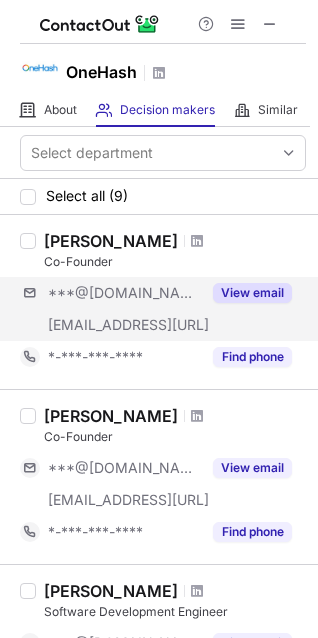 click on "Find phone" at bounding box center (252, 357) 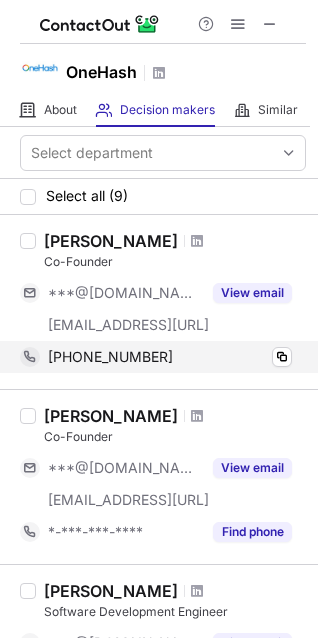 click on "View email" at bounding box center [252, 293] 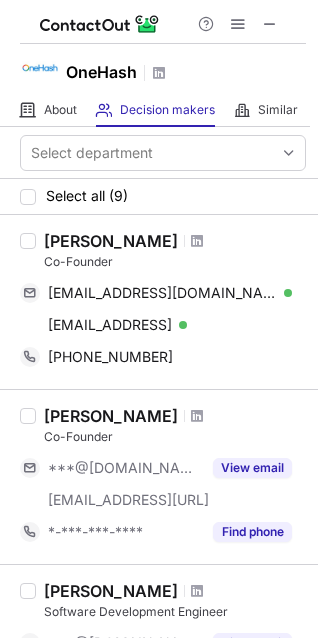 click on "Rohit Gadia" at bounding box center [111, 241] 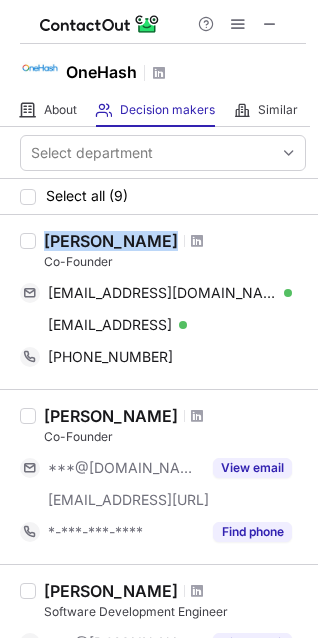 copy on "Rohit Gadia" 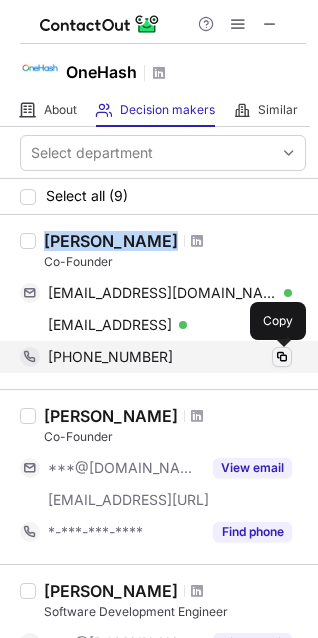 click at bounding box center [282, 357] 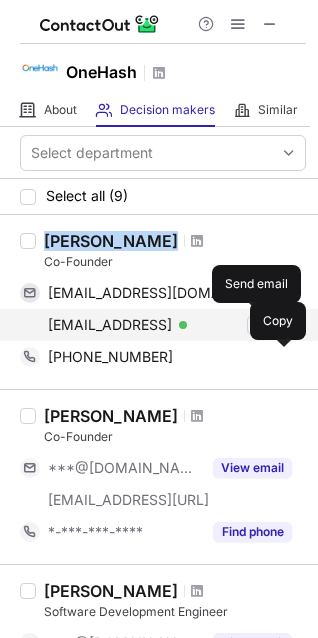 click at bounding box center (257, 325) 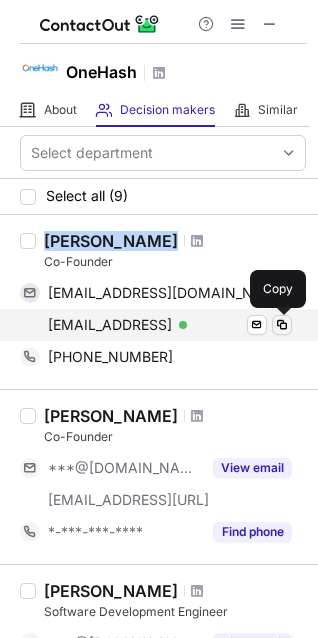 click at bounding box center (282, 325) 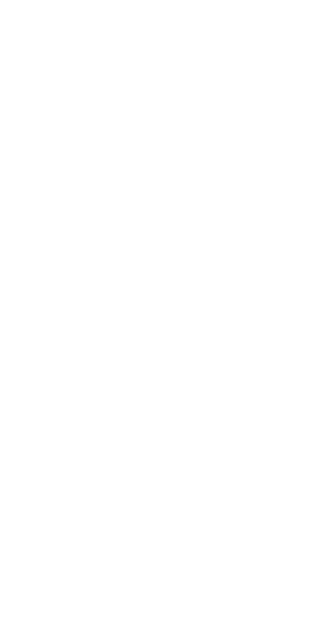 scroll, scrollTop: 0, scrollLeft: 0, axis: both 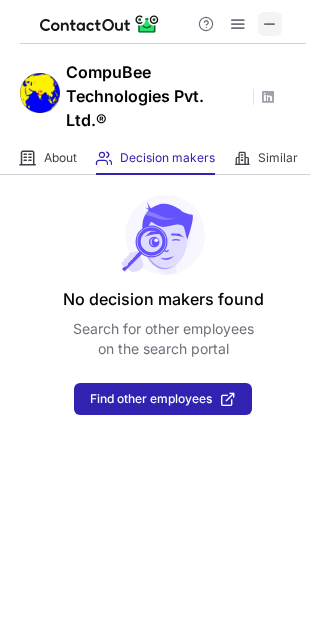 click at bounding box center [270, 24] 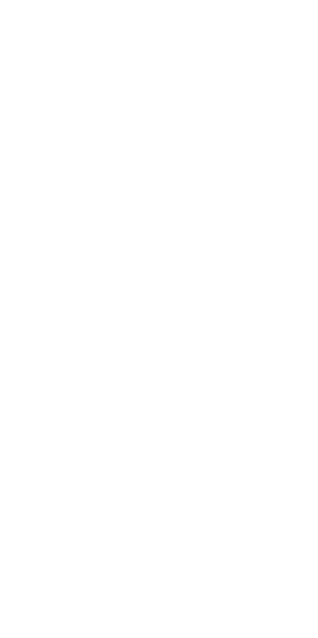 scroll, scrollTop: 0, scrollLeft: 0, axis: both 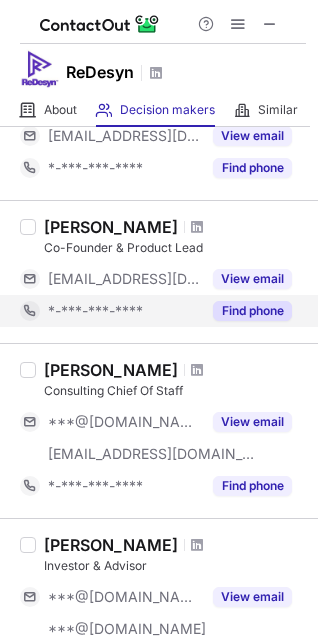click on "Find phone" at bounding box center (252, 311) 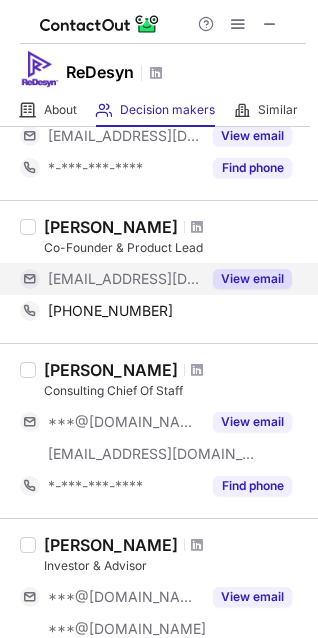 click on "View email" at bounding box center (252, 279) 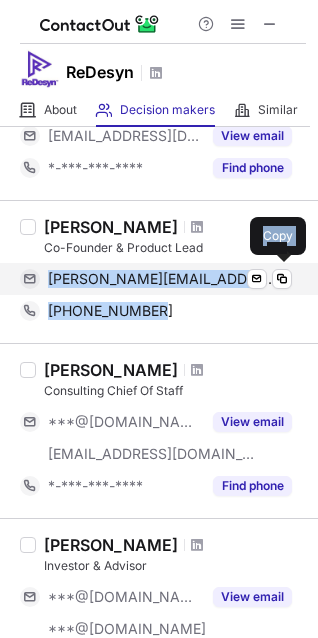 drag, startPoint x: 166, startPoint y: 315, endPoint x: 50, endPoint y: 270, distance: 124.42267 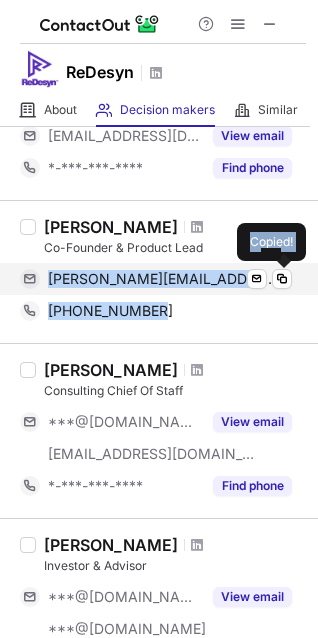 copy on "shikhar@redesyn.com Verified Send email Copy +919702230866" 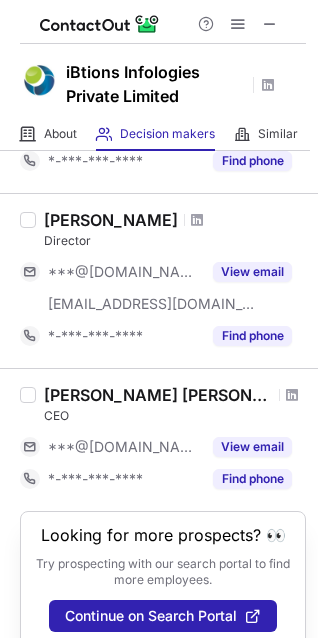 scroll, scrollTop: 213, scrollLeft: 0, axis: vertical 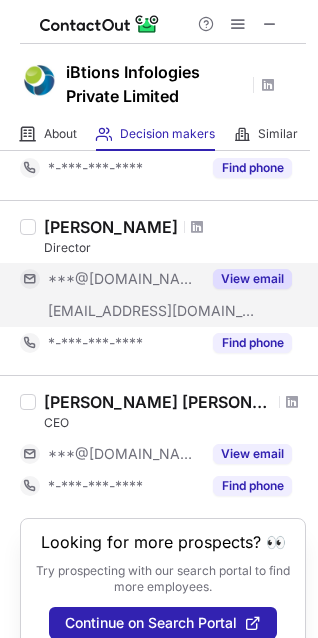 click on "View email" at bounding box center (252, 279) 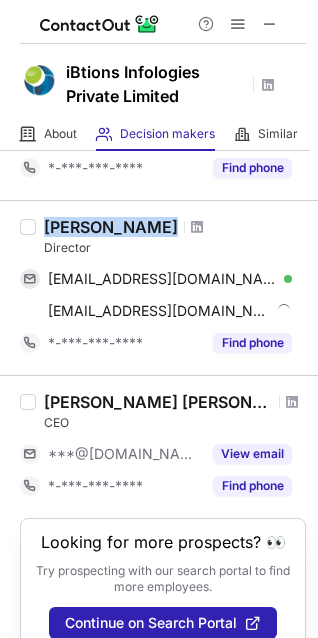 drag, startPoint x: 161, startPoint y: 220, endPoint x: 45, endPoint y: 210, distance: 116.43024 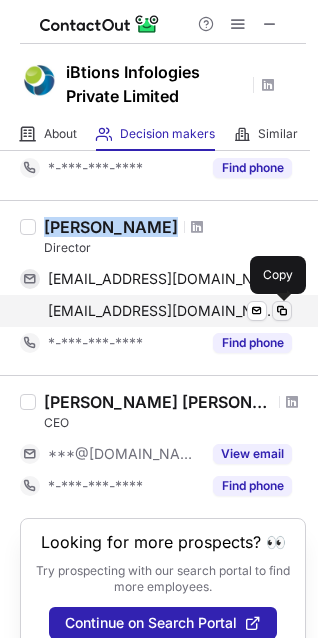 click at bounding box center [282, 311] 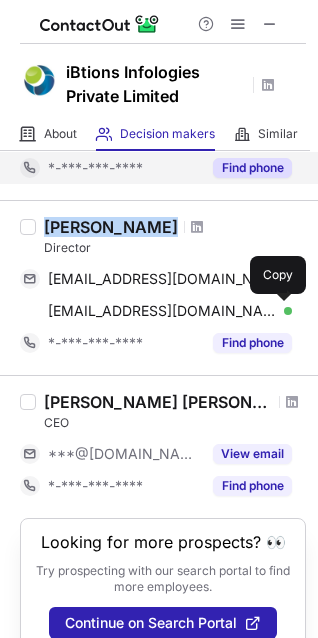 type 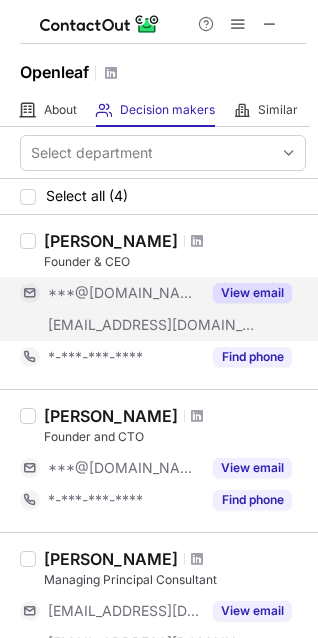 click on "View email" at bounding box center (246, 293) 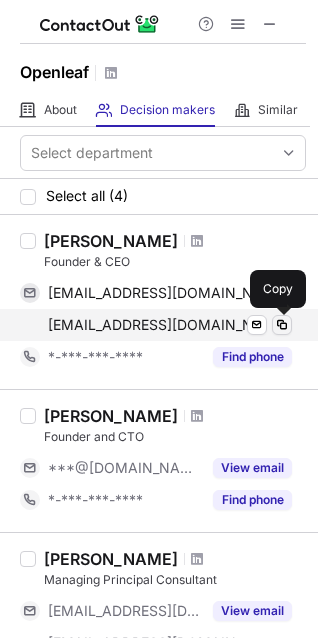 click at bounding box center (282, 325) 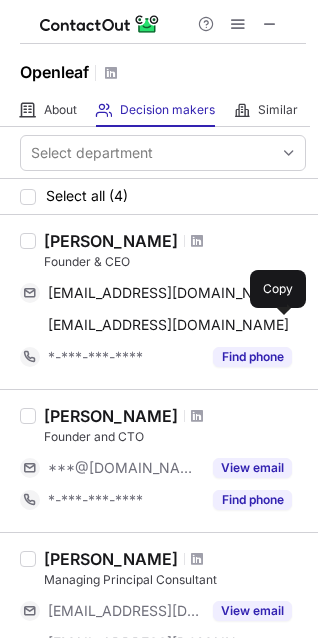 type 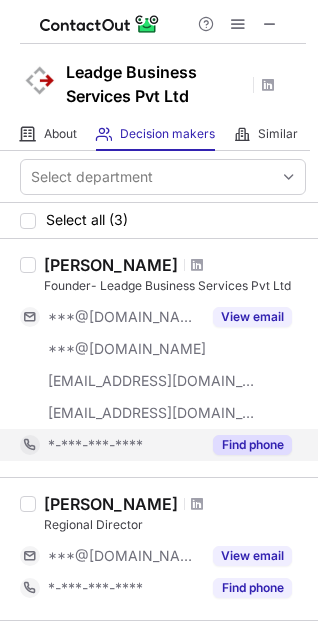 click on "Find phone" at bounding box center [252, 445] 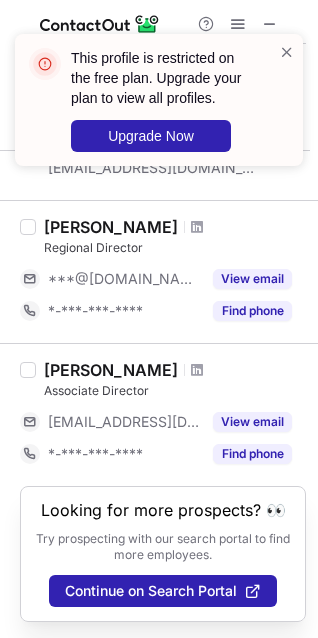 scroll, scrollTop: 262, scrollLeft: 0, axis: vertical 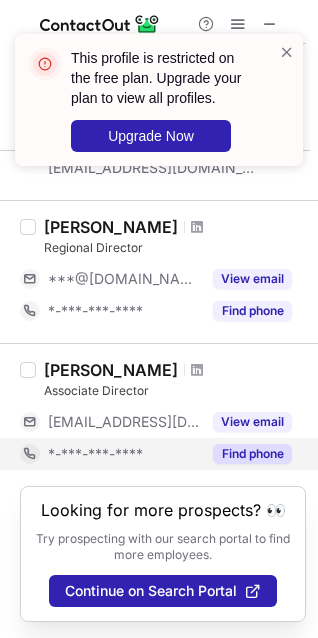 click on "Find phone" at bounding box center [252, 454] 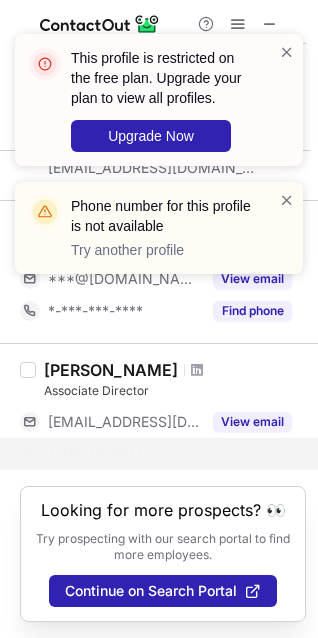 click on "This profile is restricted on the free plan. Upgrade your plan to view all profiles. Upgrade Now Phone number for this profile is not available Try another profile" at bounding box center [159, 162] 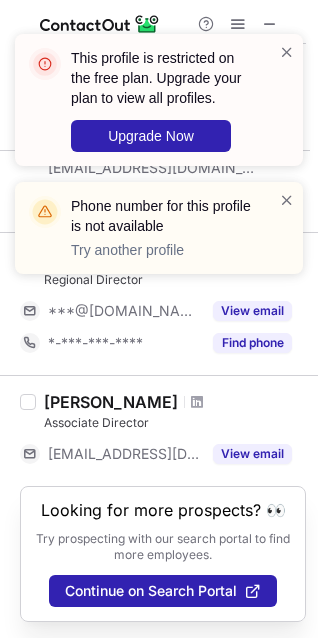 scroll, scrollTop: 230, scrollLeft: 0, axis: vertical 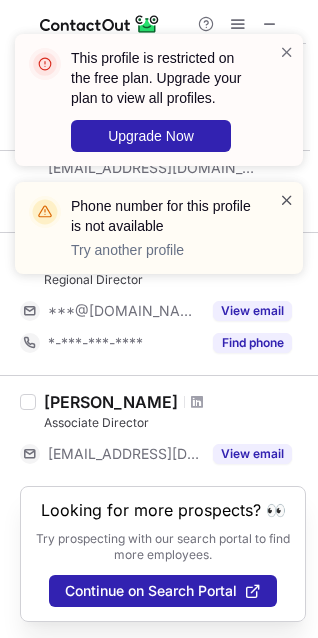 click at bounding box center [287, 200] 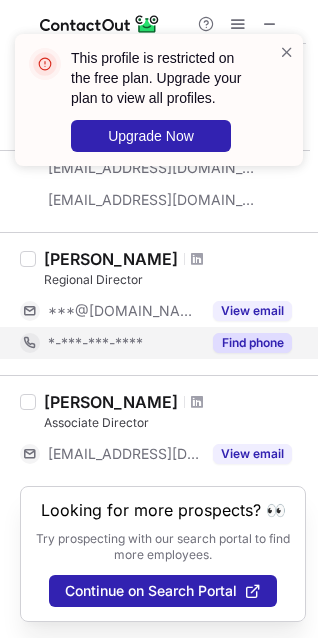click on "Find phone" at bounding box center (252, 343) 